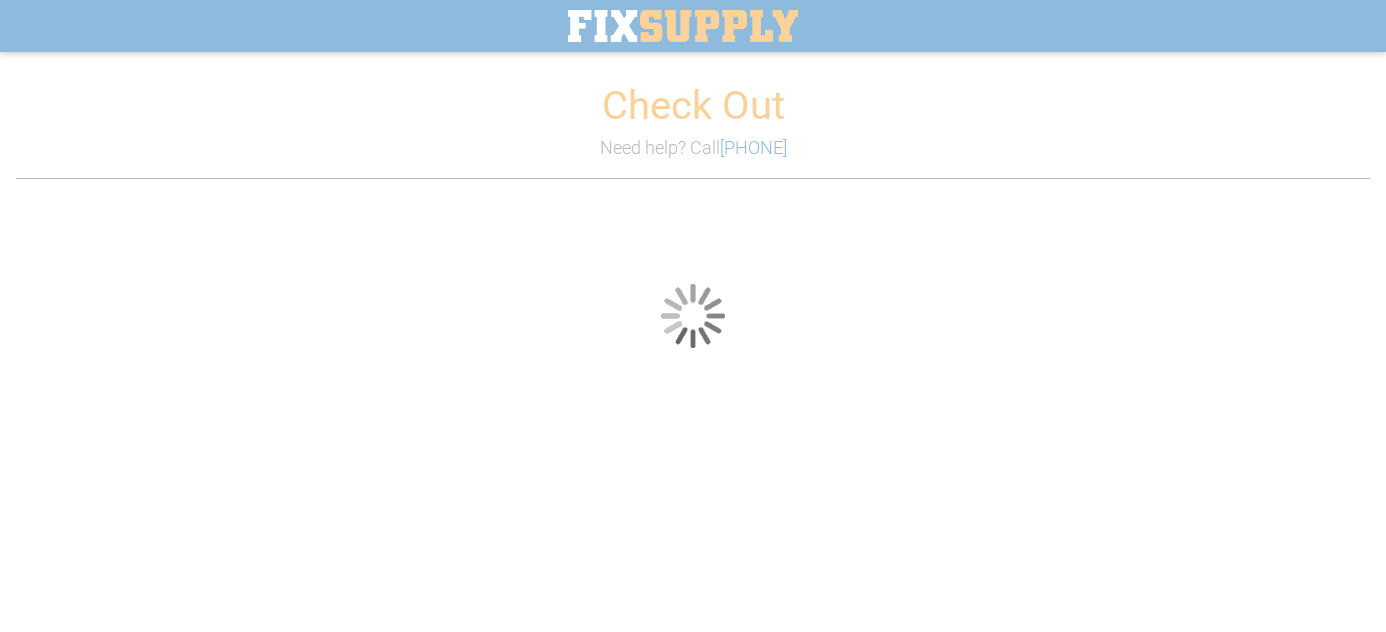 scroll, scrollTop: 0, scrollLeft: 0, axis: both 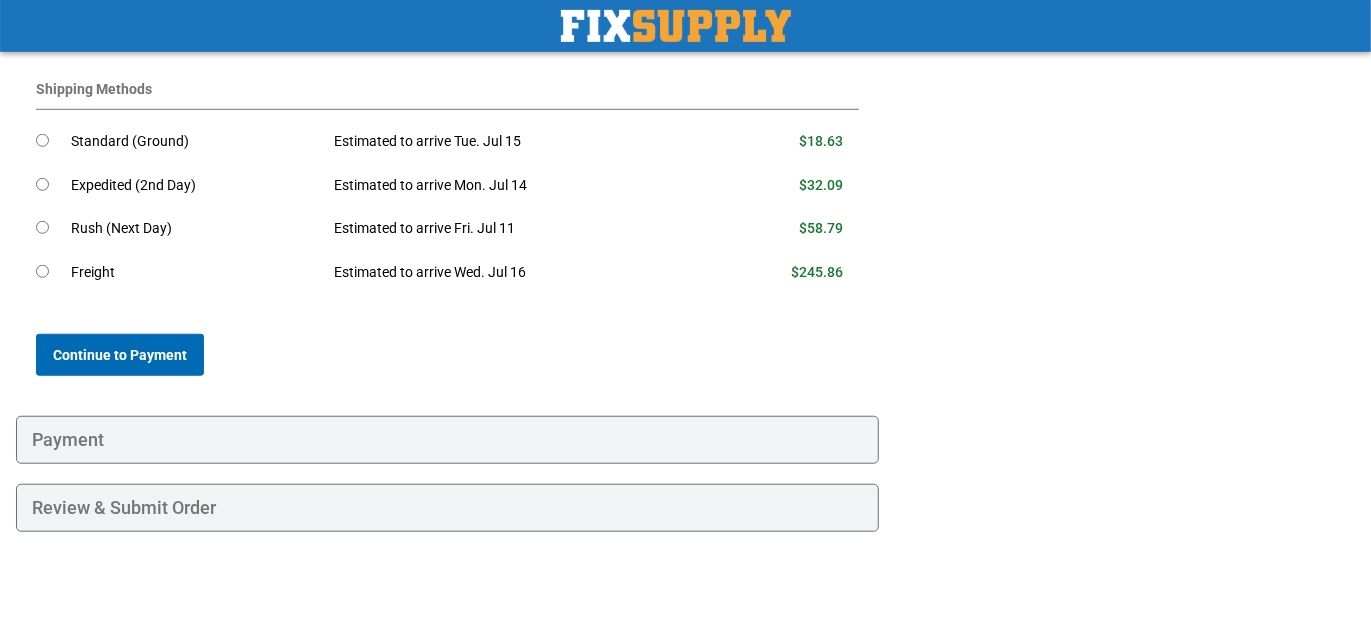 click on "Continue to Payment" at bounding box center [120, 355] 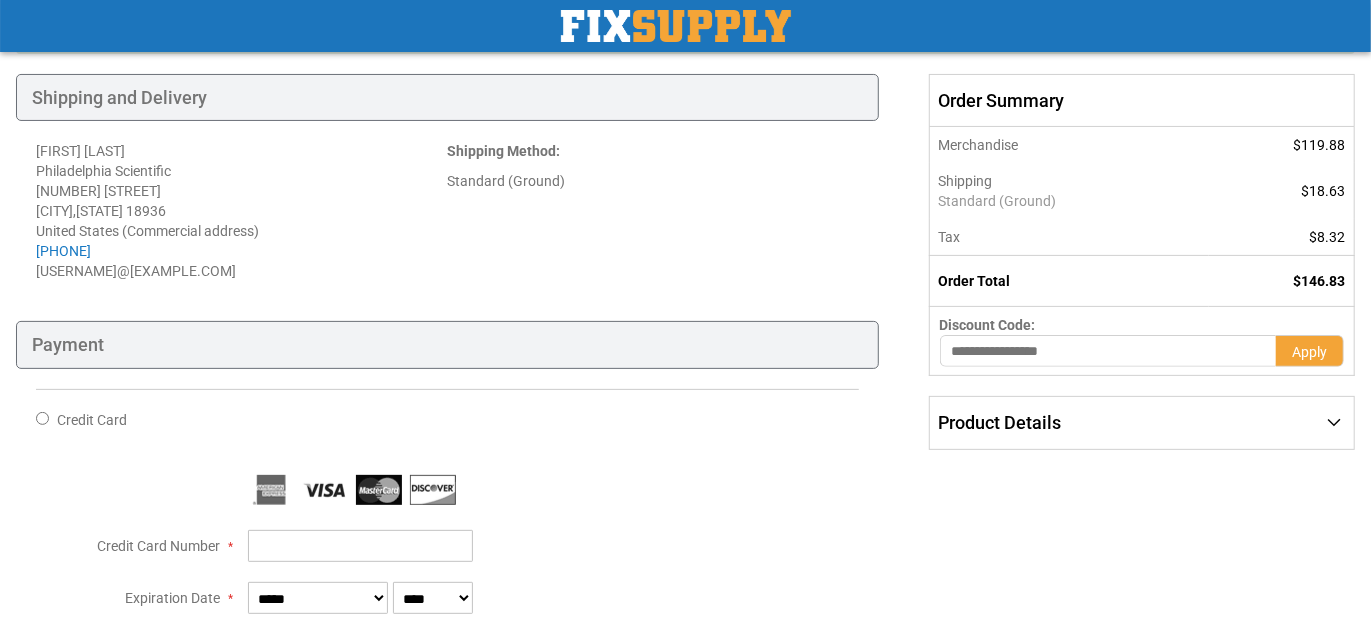 scroll, scrollTop: 413, scrollLeft: 0, axis: vertical 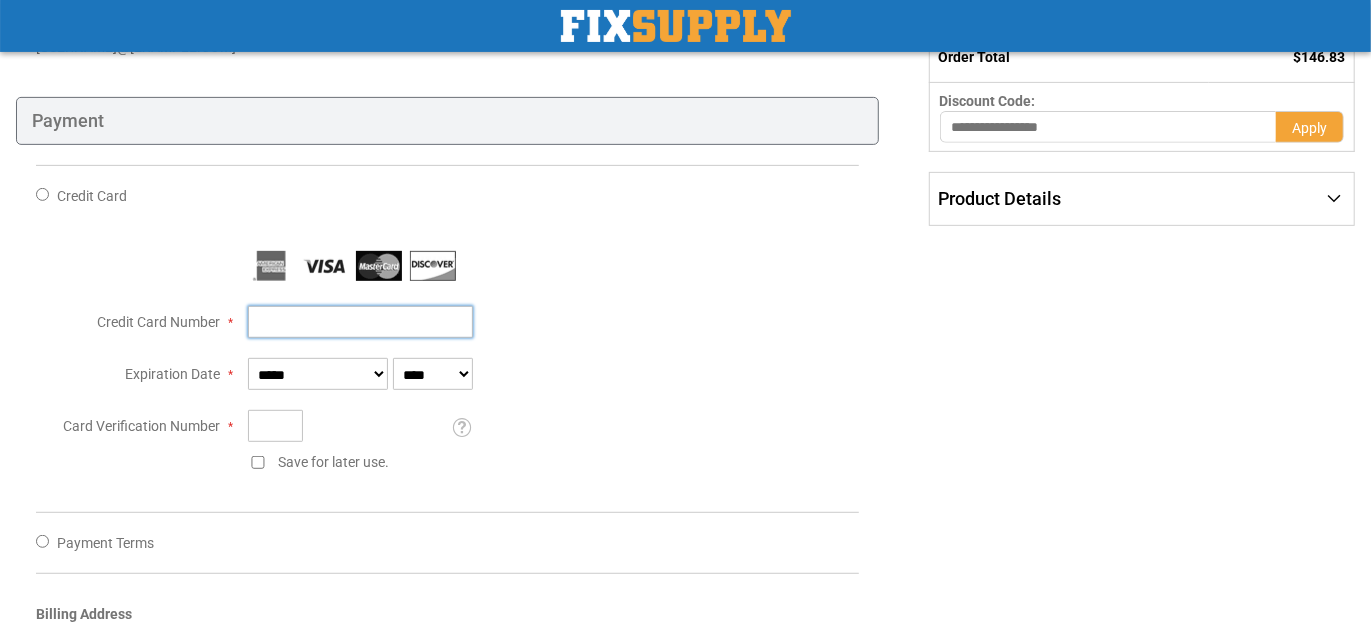 click on "Credit Card Number" at bounding box center [360, 322] 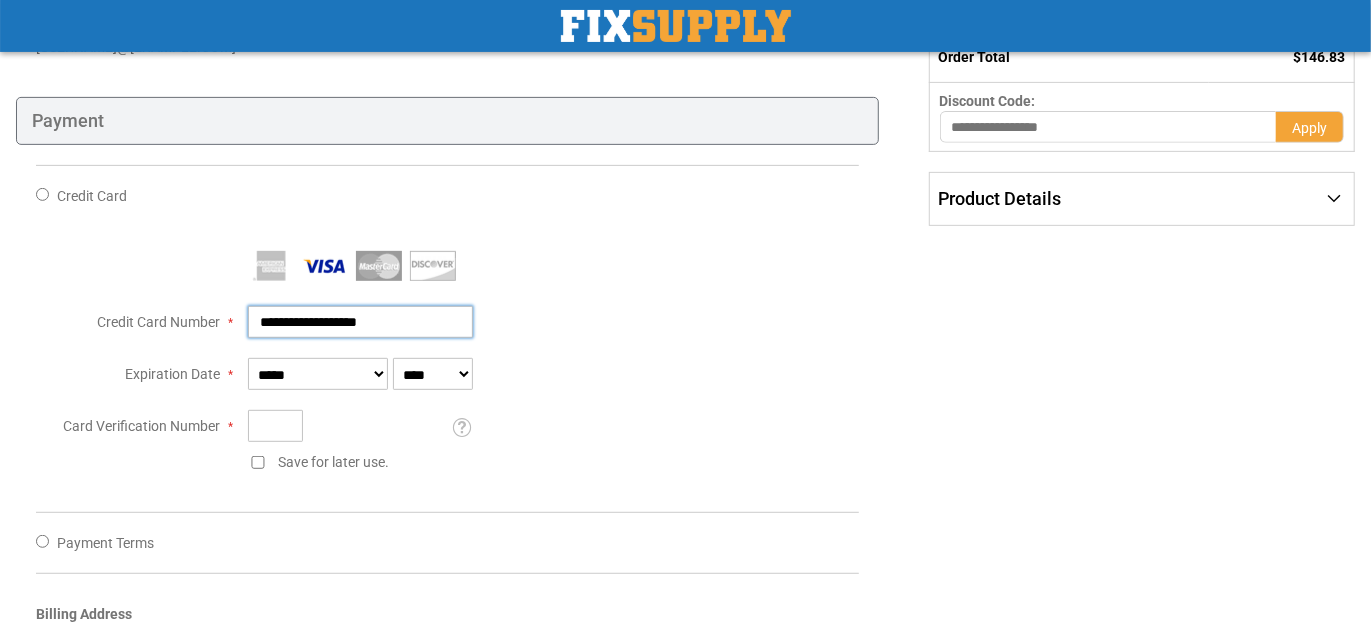 type on "**********" 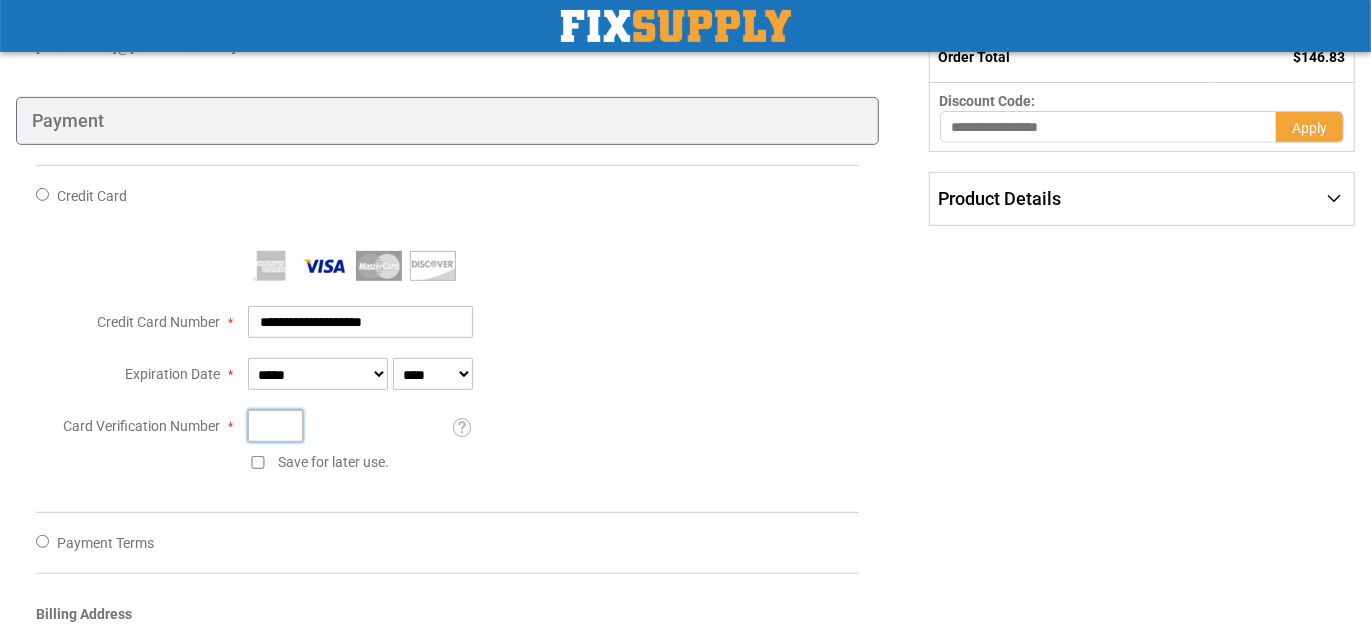click on "Card Verification Number" at bounding box center (275, 426) 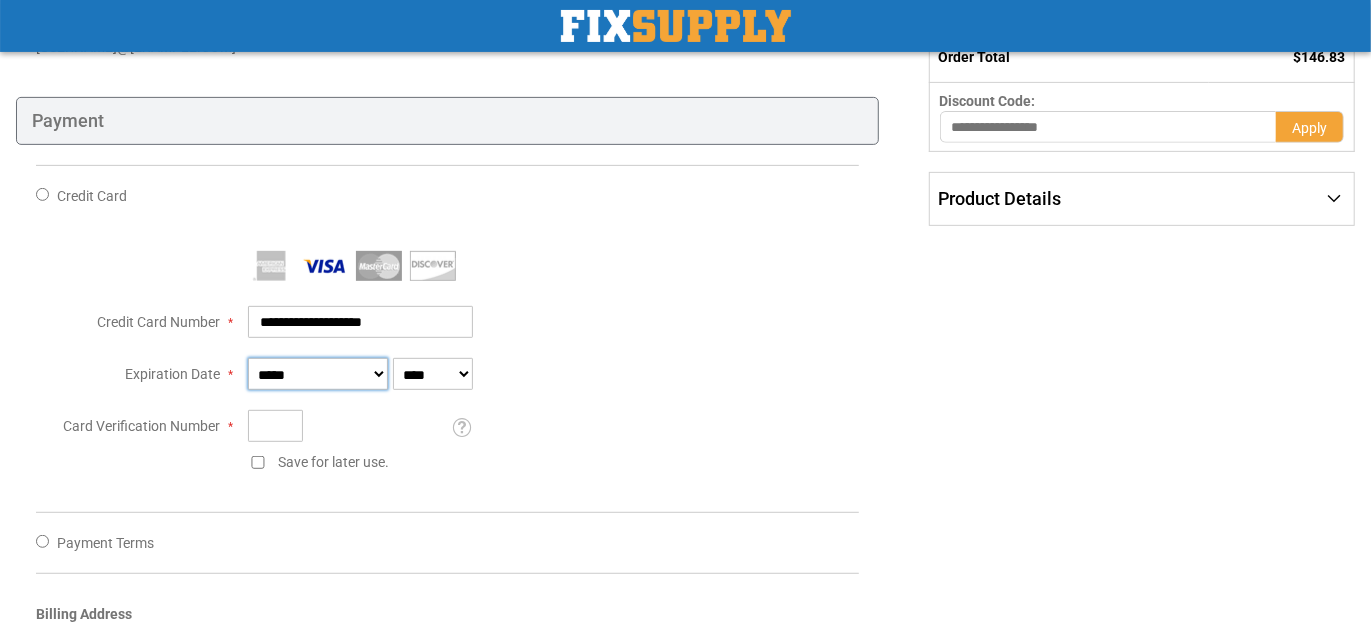 click on "**********" at bounding box center (318, 374) 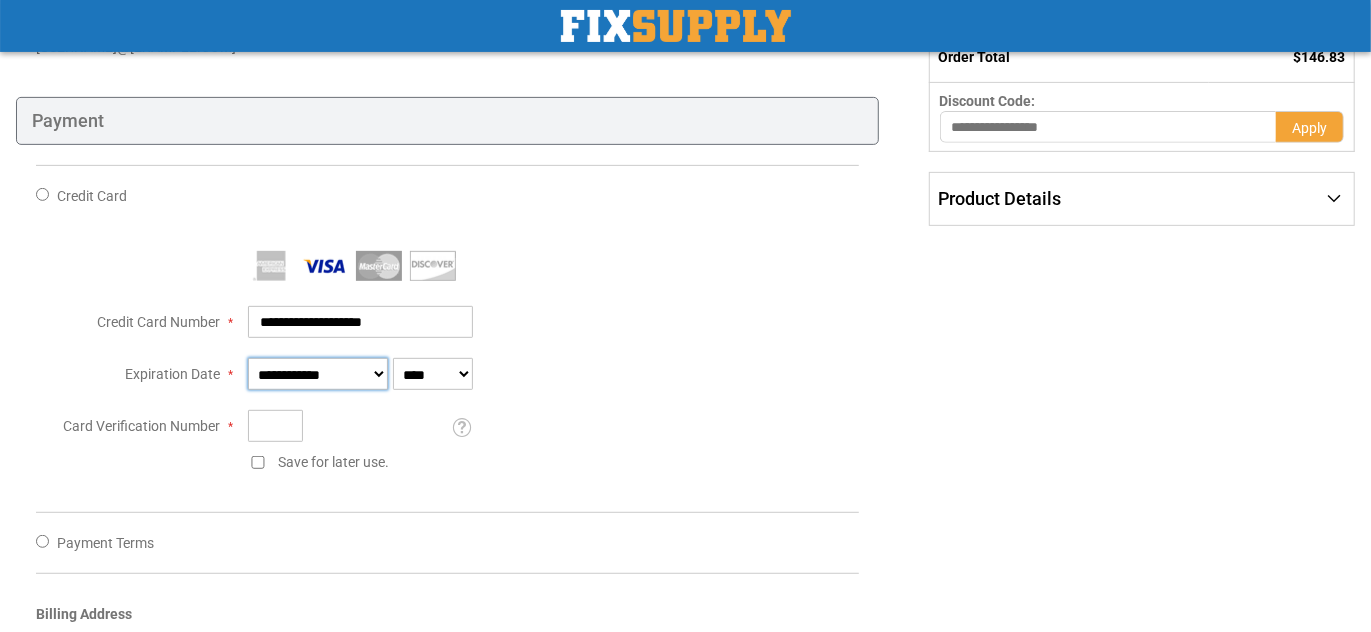 click on "**********" at bounding box center (318, 374) 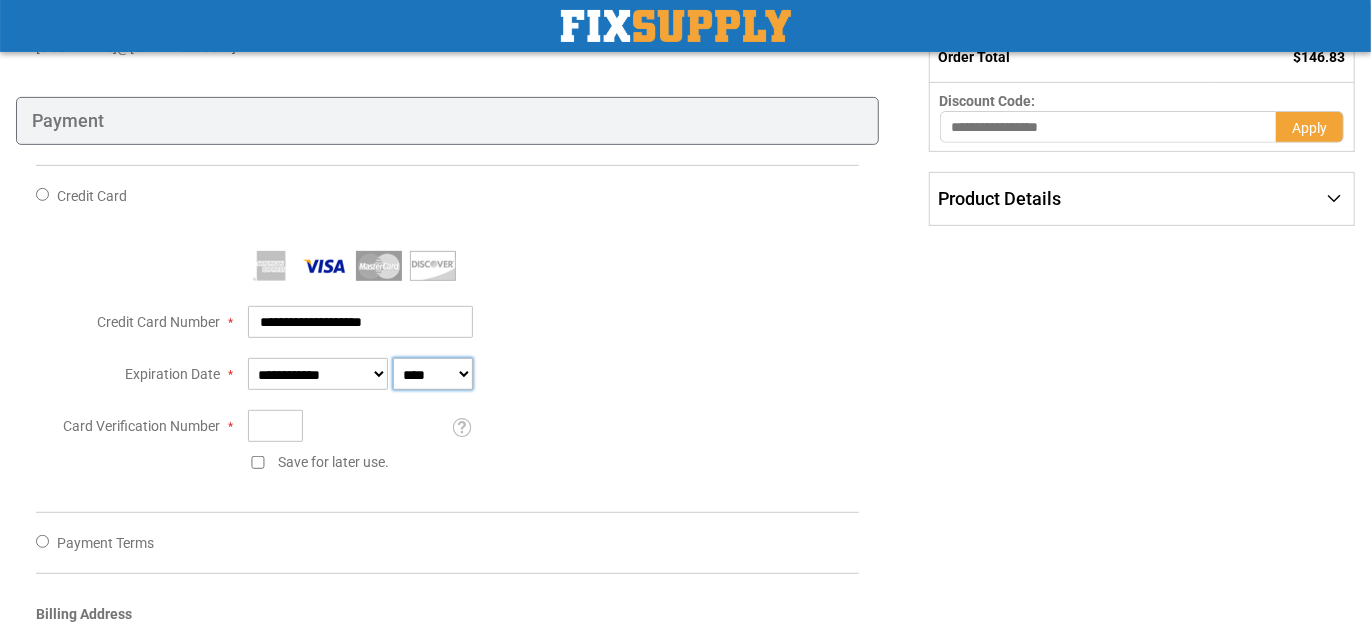 click on "**** **** **** **** **** **** **** **** **** **** **** ****" at bounding box center [433, 374] 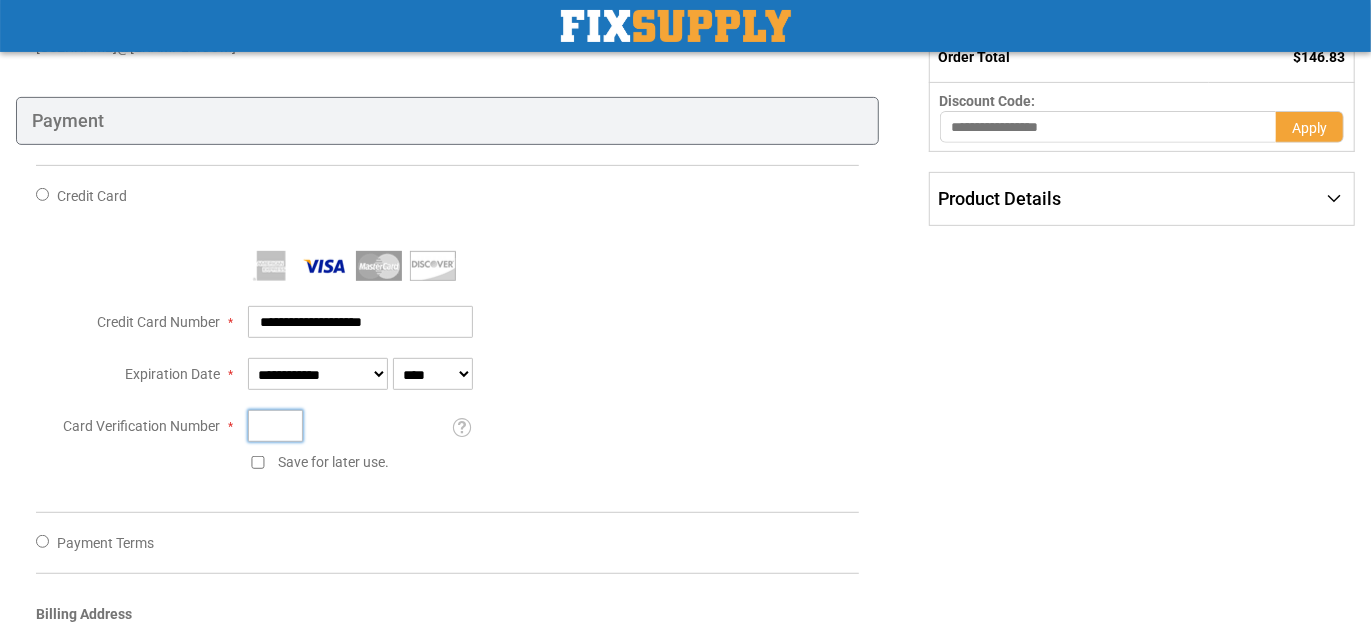 click on "Card Verification Number" at bounding box center (275, 426) 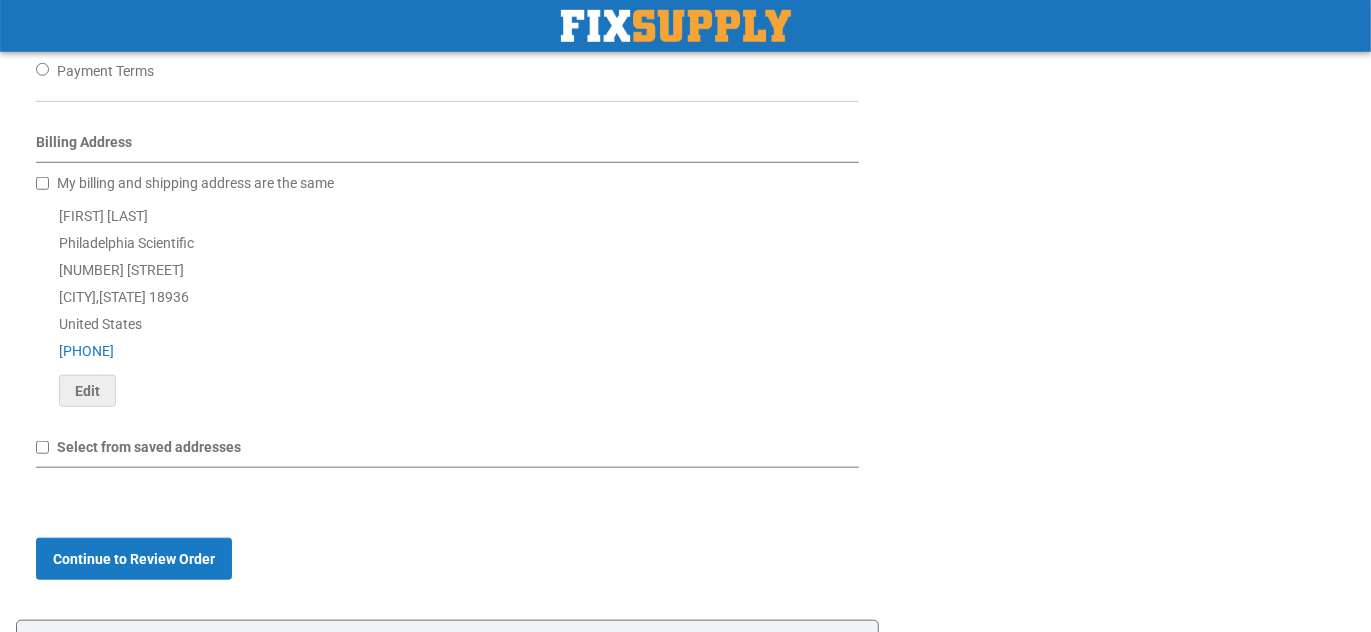 scroll, scrollTop: 931, scrollLeft: 0, axis: vertical 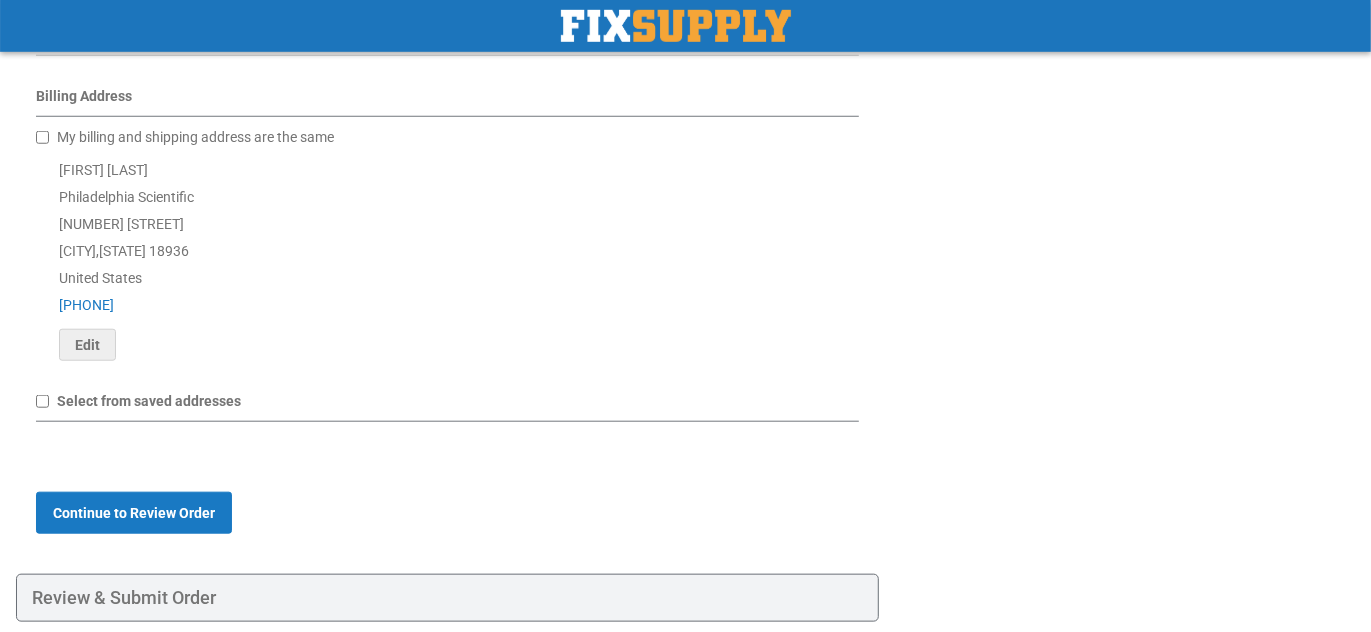 type on "***" 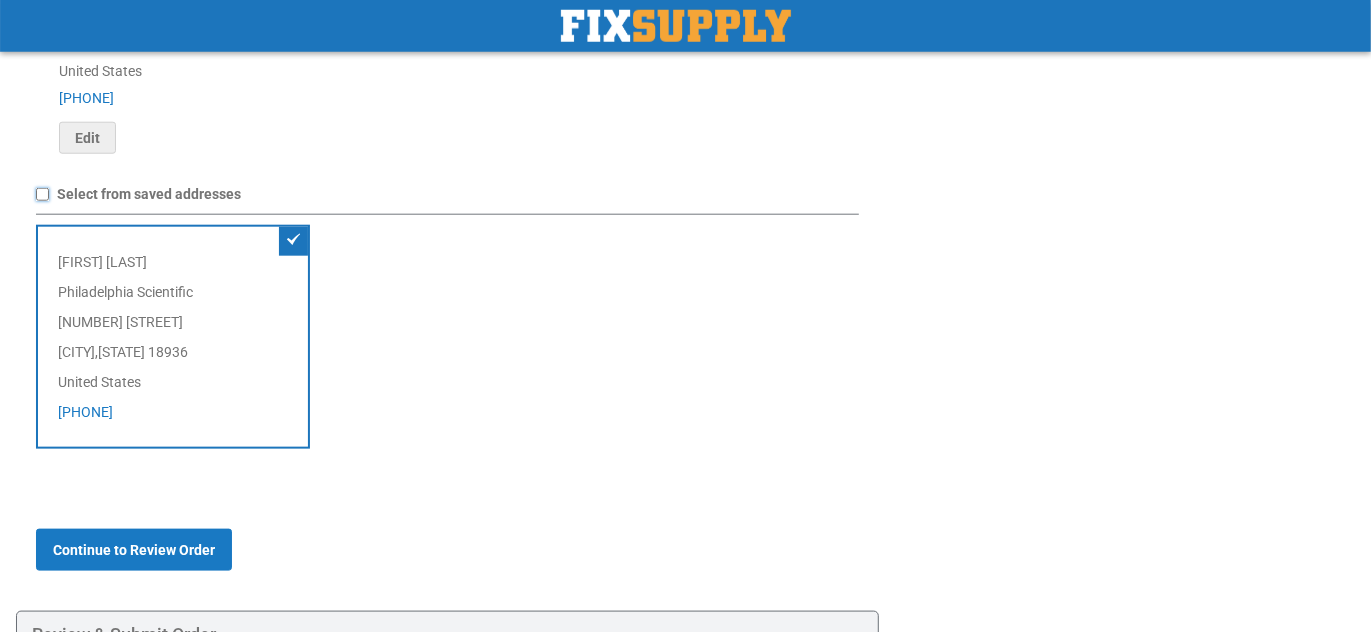 scroll, scrollTop: 1241, scrollLeft: 0, axis: vertical 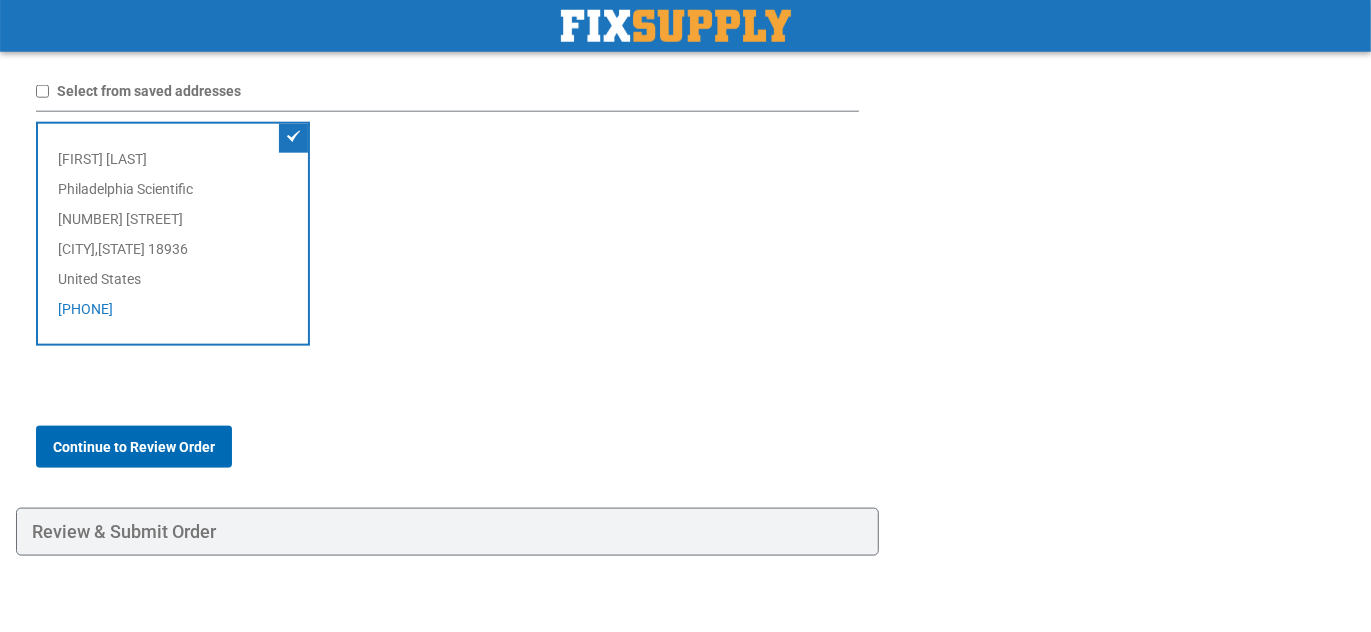 click on "Continue to Review Order" at bounding box center [134, 447] 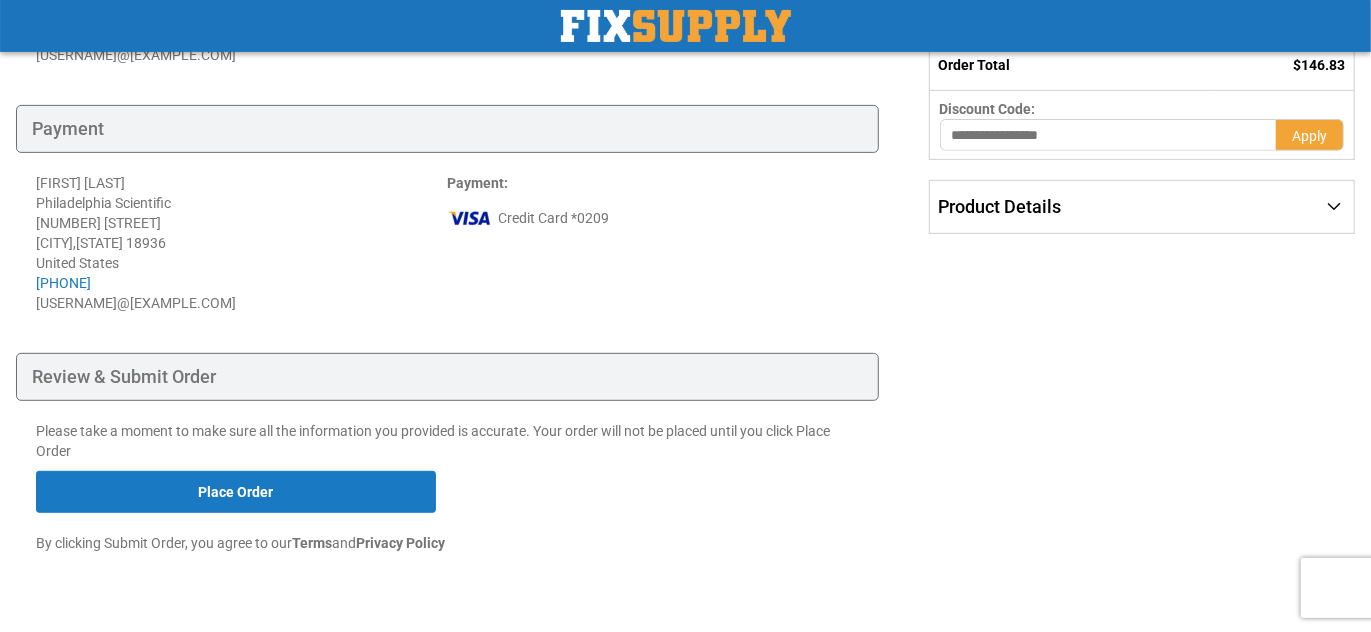scroll, scrollTop: 413, scrollLeft: 0, axis: vertical 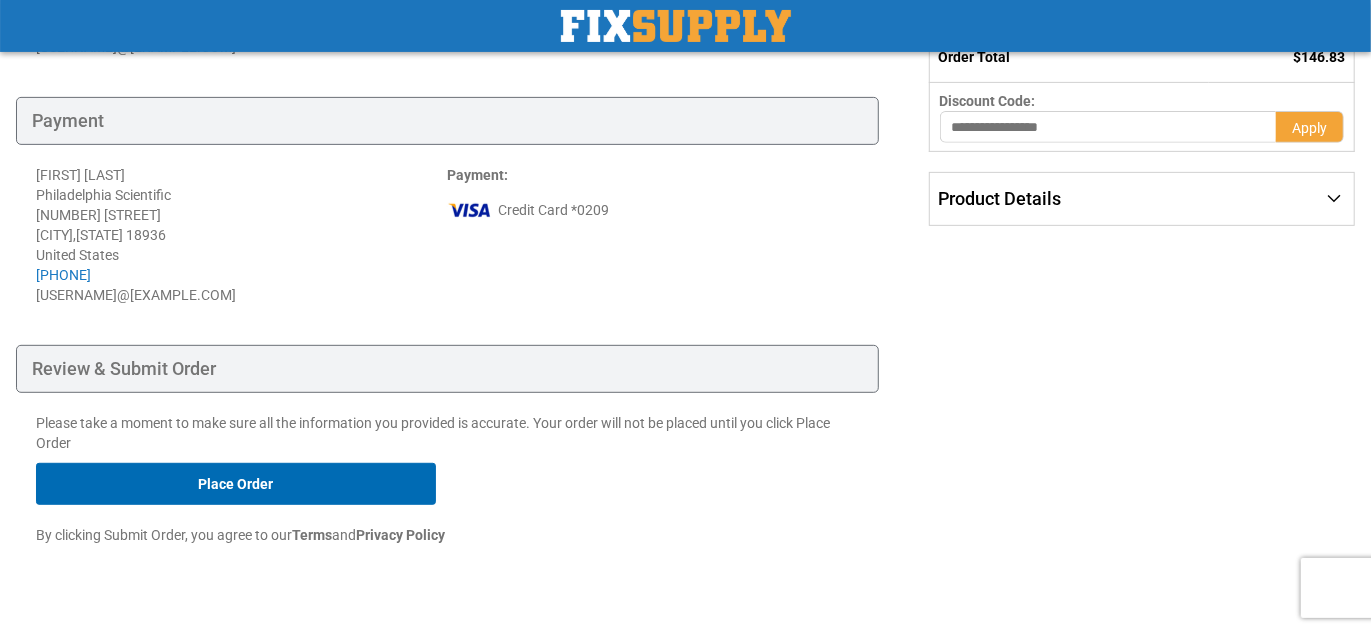 click on "Place Order" at bounding box center (236, 484) 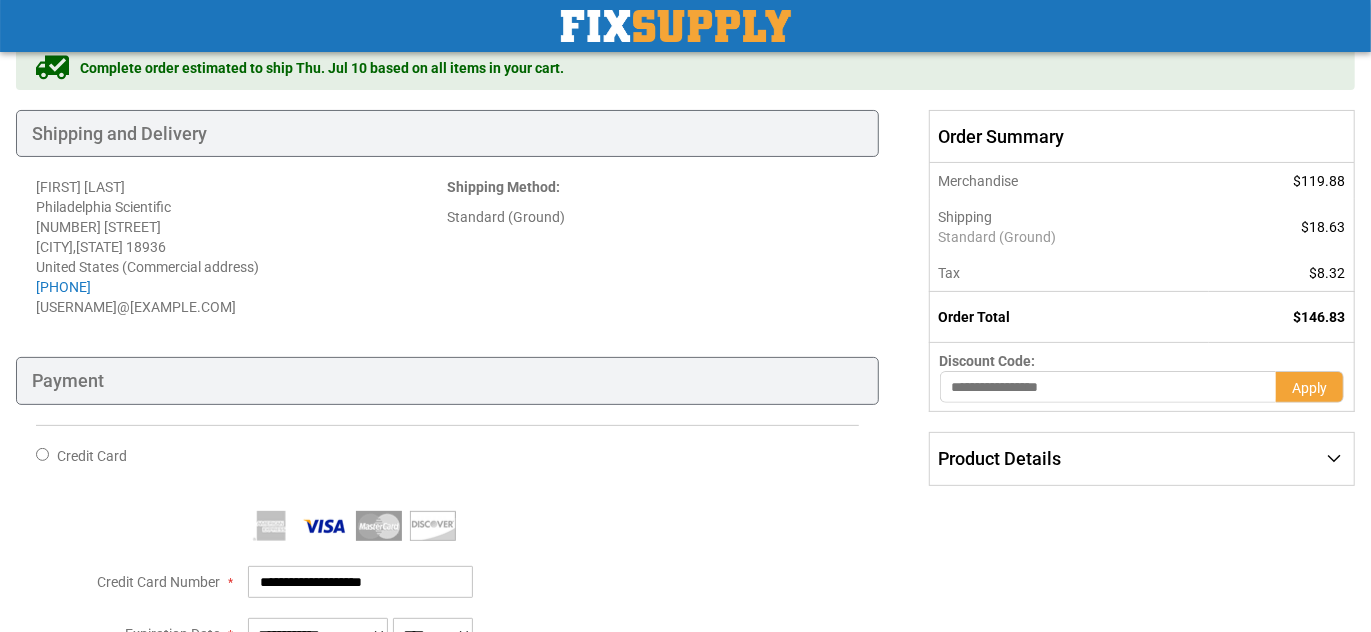 scroll, scrollTop: 0, scrollLeft: 0, axis: both 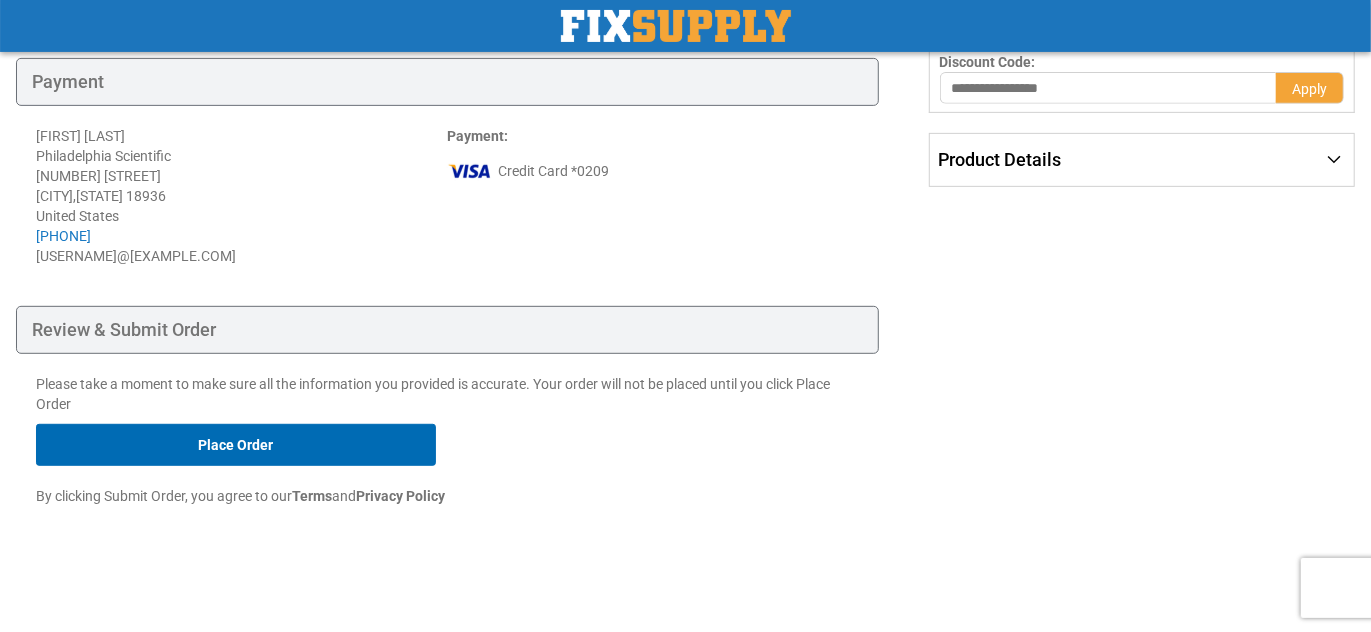 click on "Place Order" at bounding box center [236, 445] 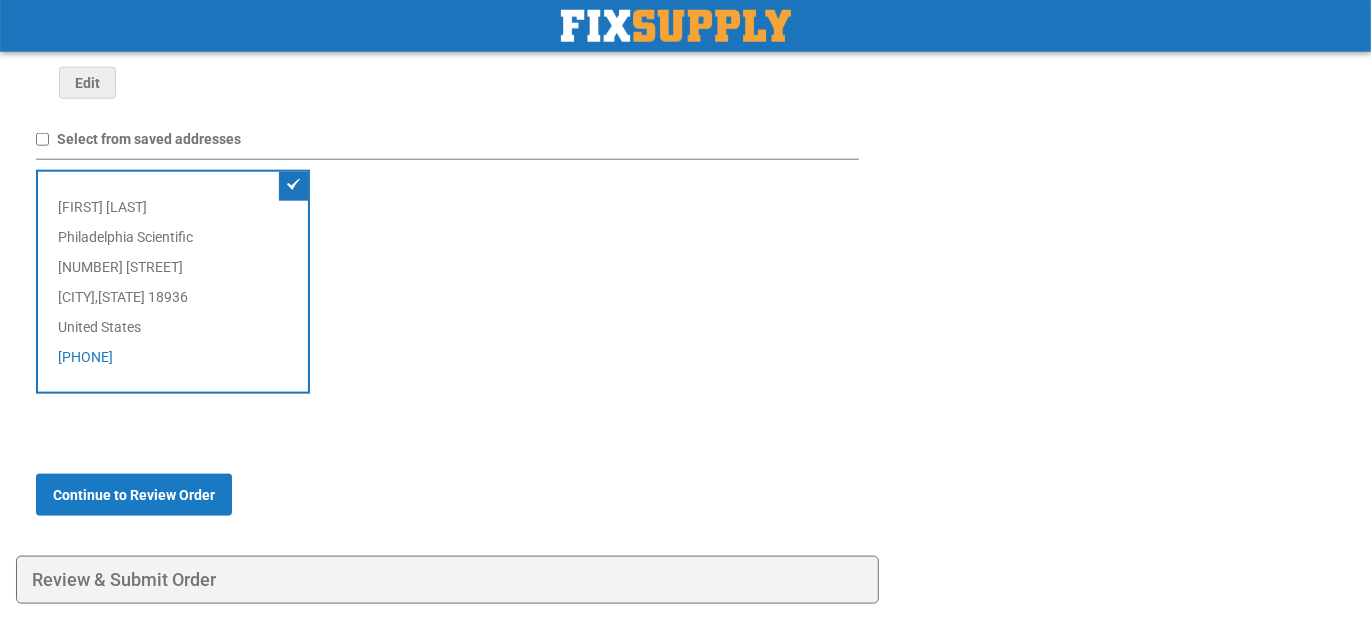 scroll, scrollTop: 1196, scrollLeft: 0, axis: vertical 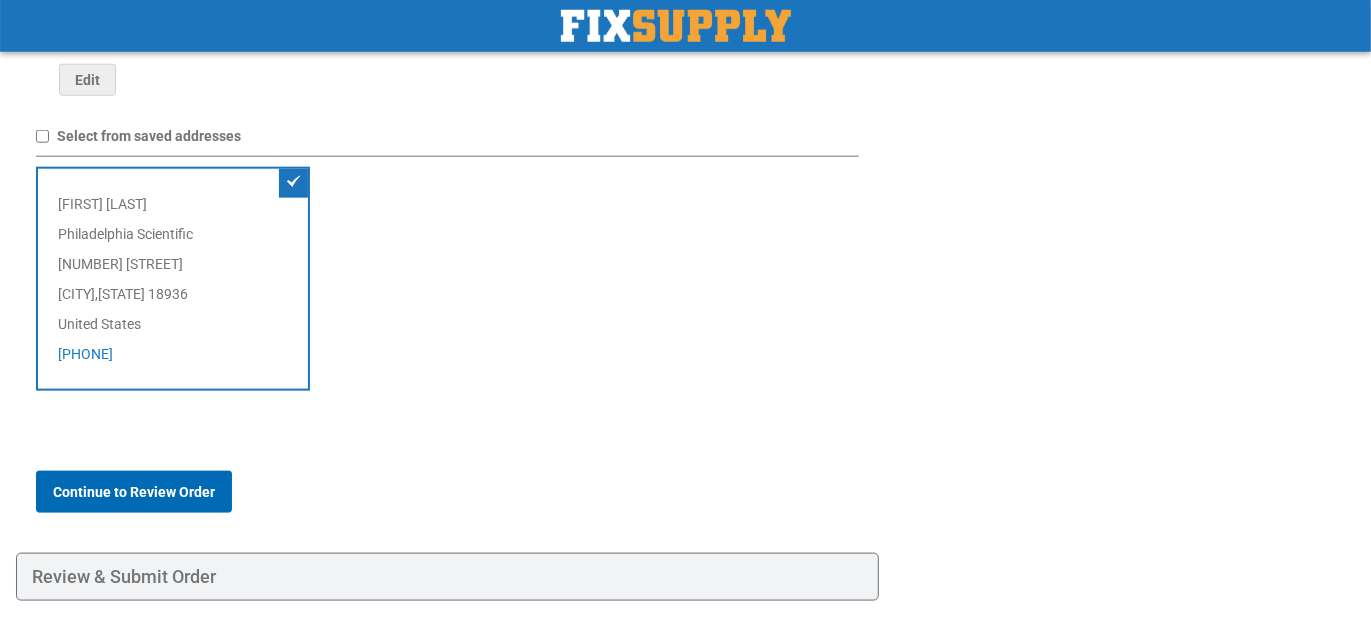 click on "Continue to Review Order" at bounding box center [134, 492] 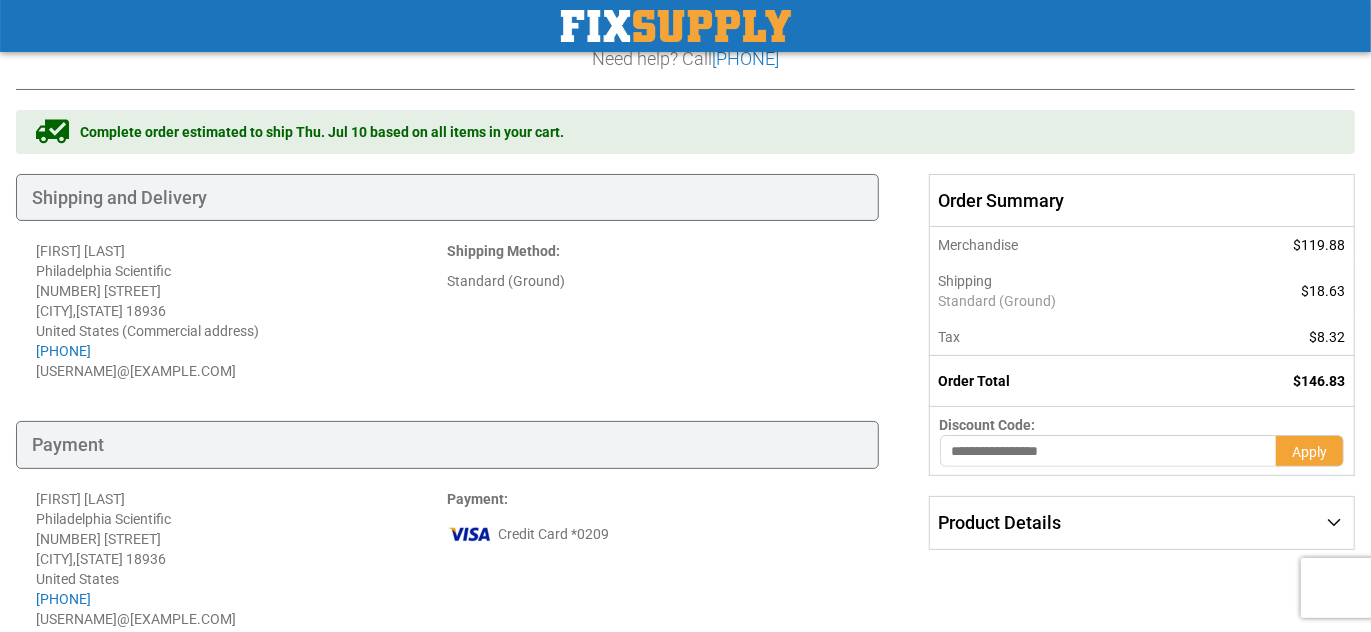scroll, scrollTop: 0, scrollLeft: 0, axis: both 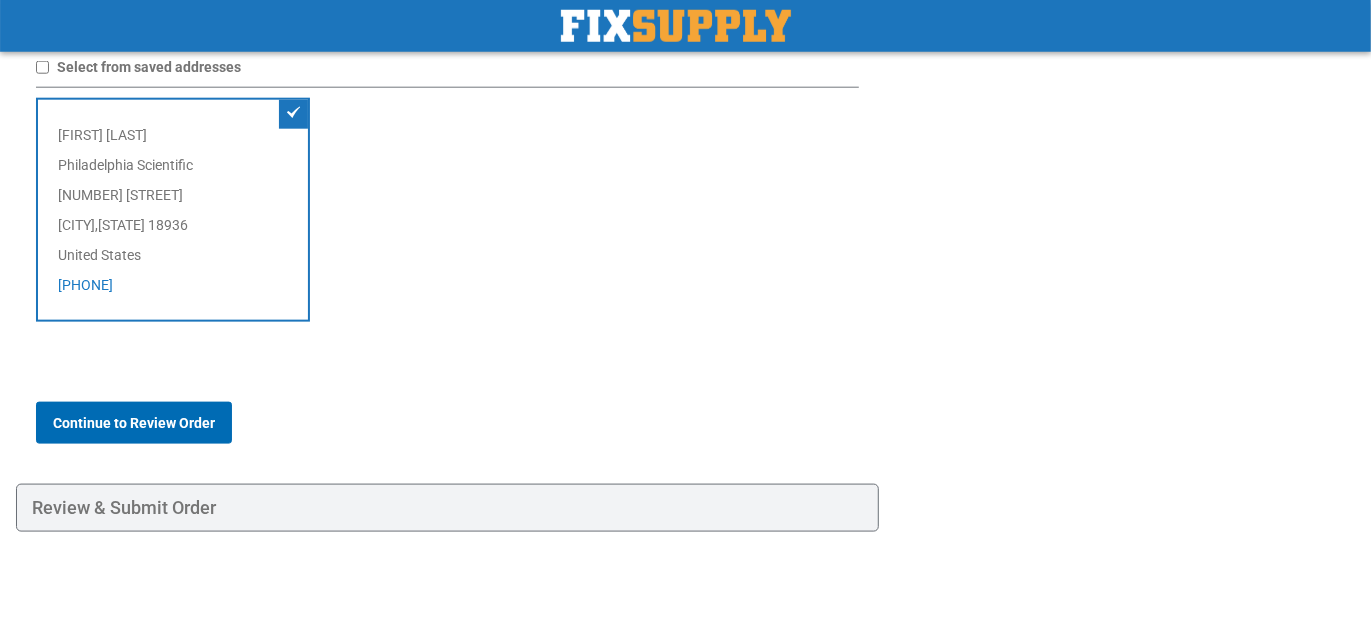 click on "Continue to Review Order" at bounding box center [134, 423] 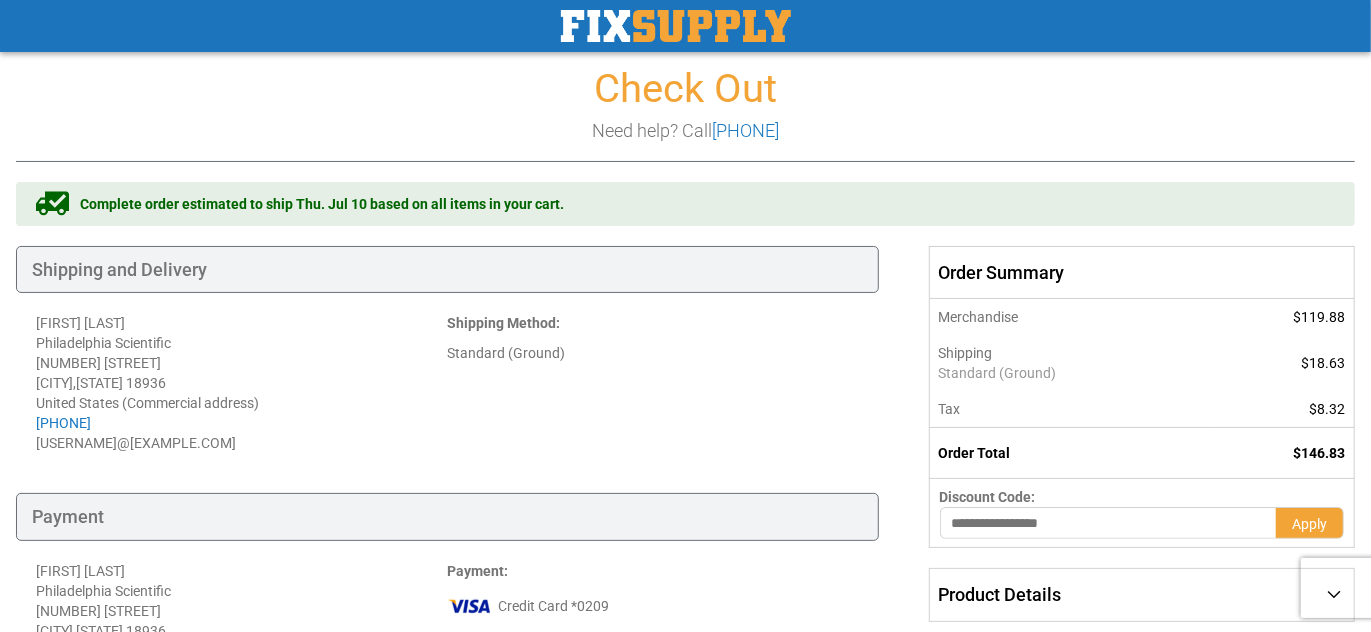 scroll, scrollTop: 0, scrollLeft: 0, axis: both 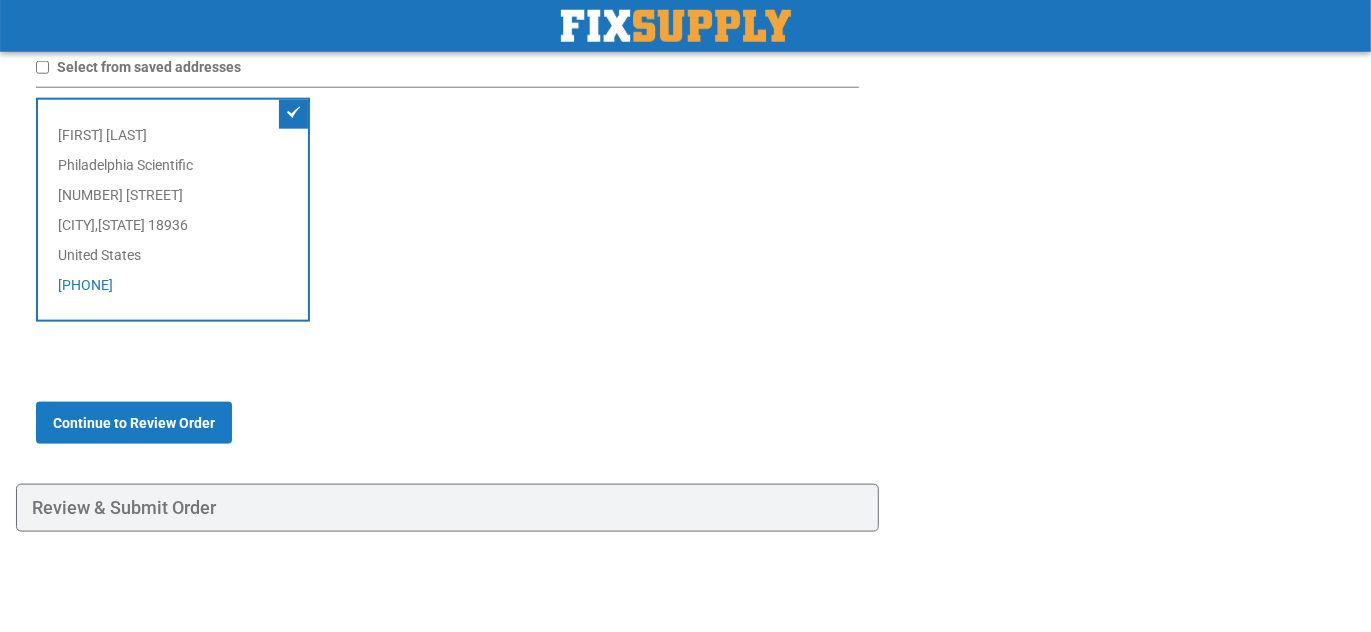 click on "Review & Submit Order" at bounding box center [447, 508] 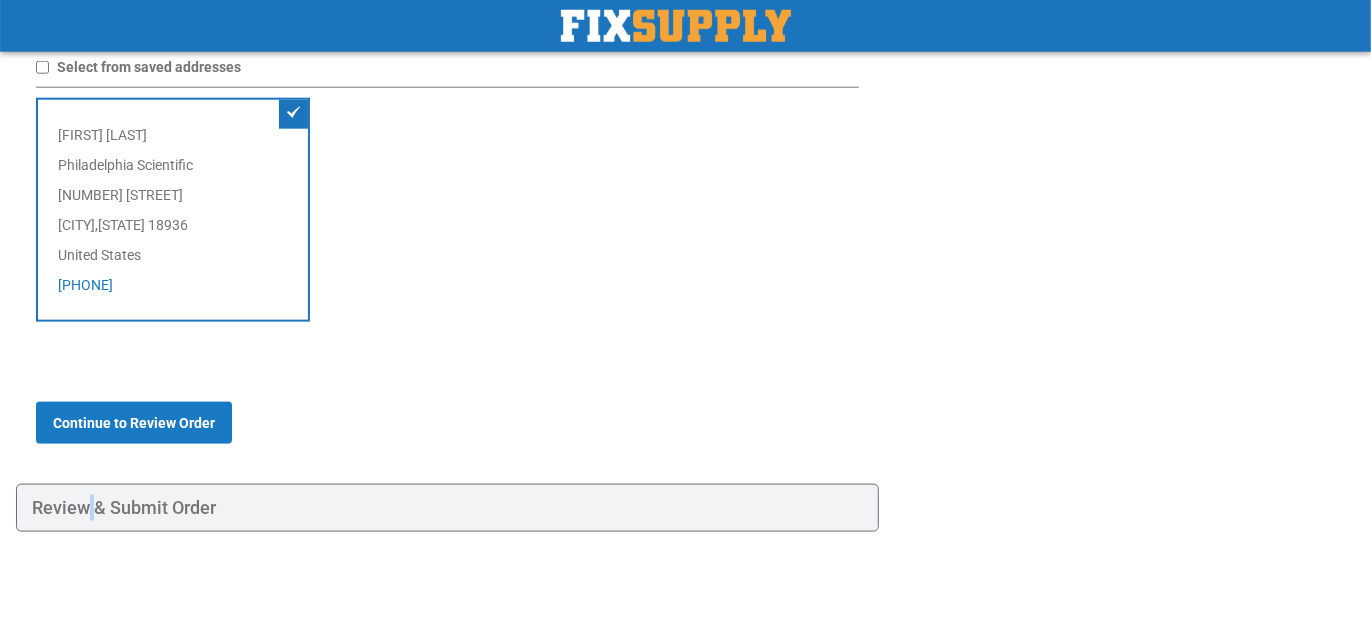 click on "Review & Submit Order" at bounding box center (447, 508) 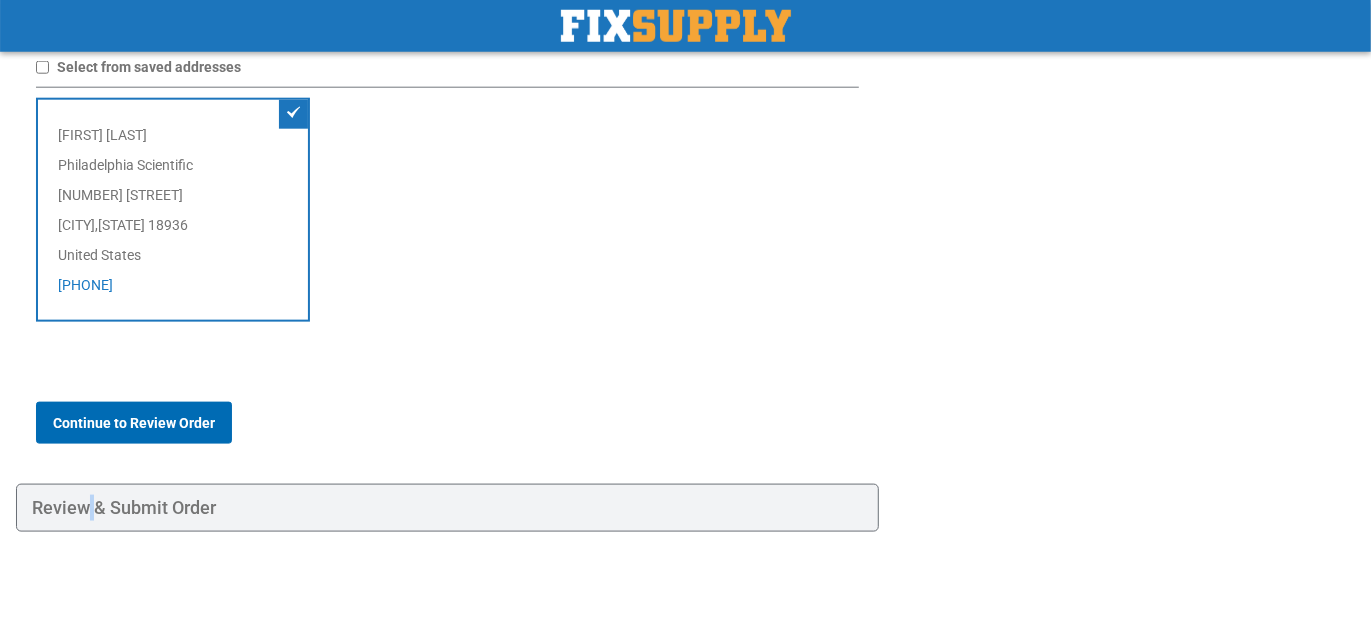 click on "Continue to Review Order" at bounding box center [134, 423] 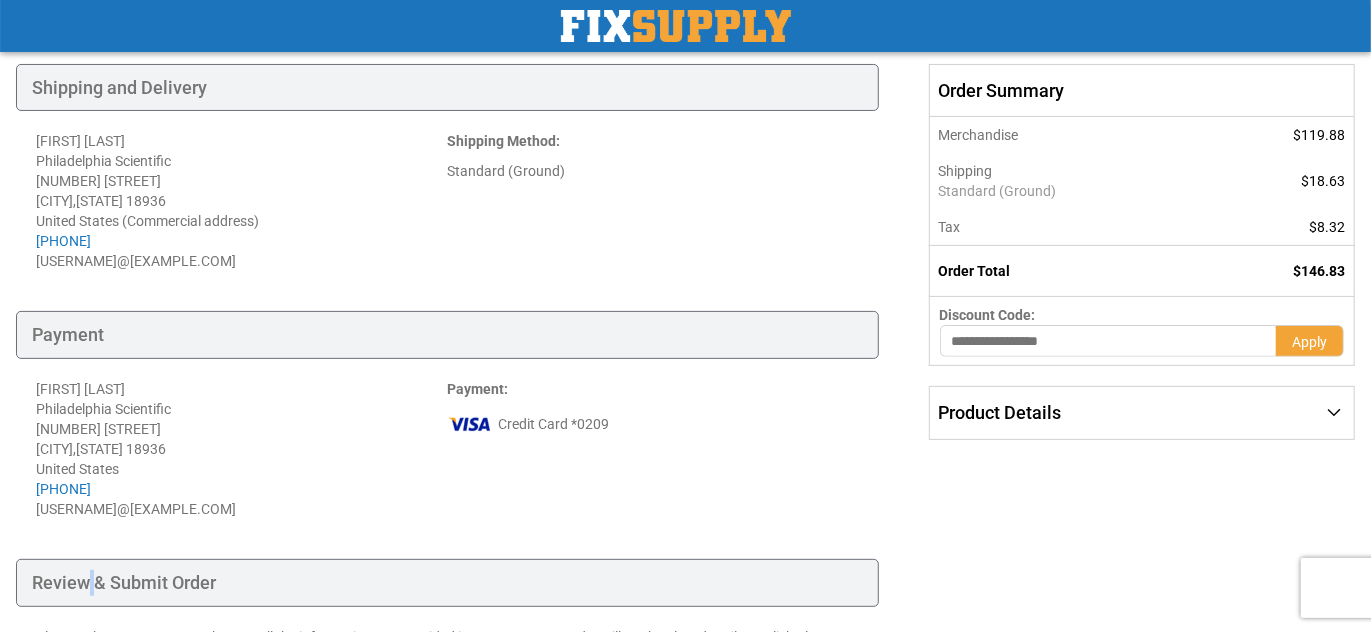 scroll, scrollTop: 206, scrollLeft: 0, axis: vertical 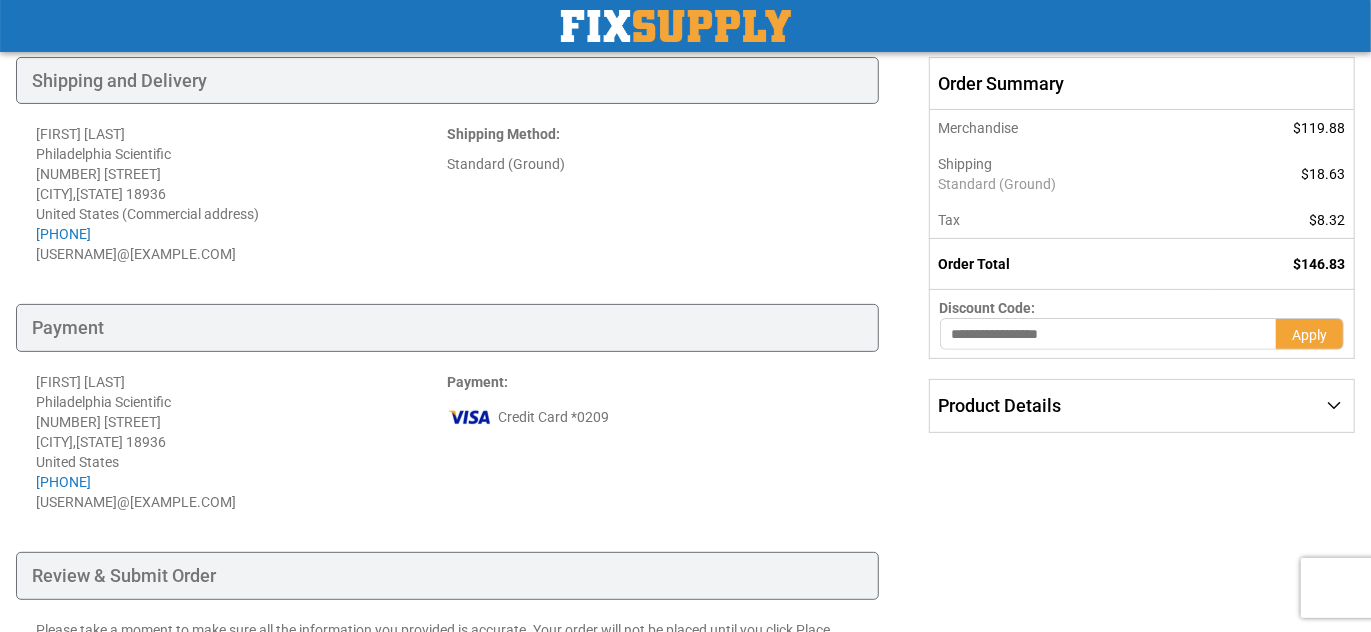 click on "Product Details" at bounding box center [1142, 406] 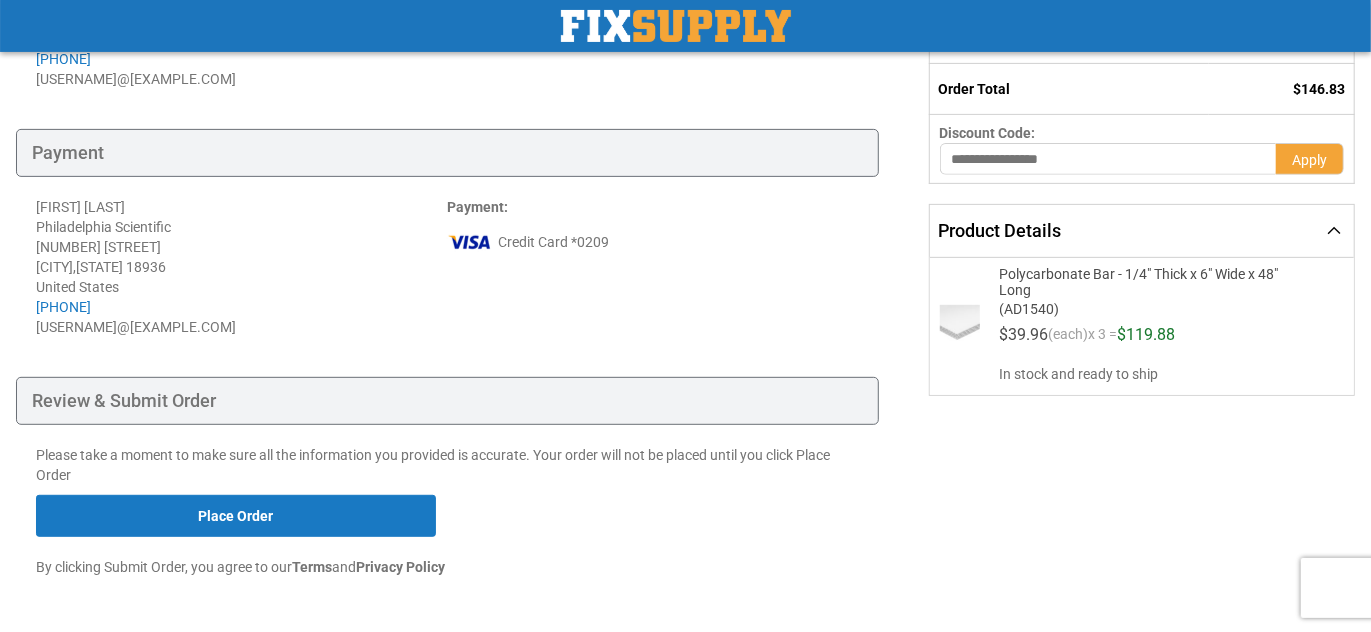 scroll, scrollTop: 413, scrollLeft: 0, axis: vertical 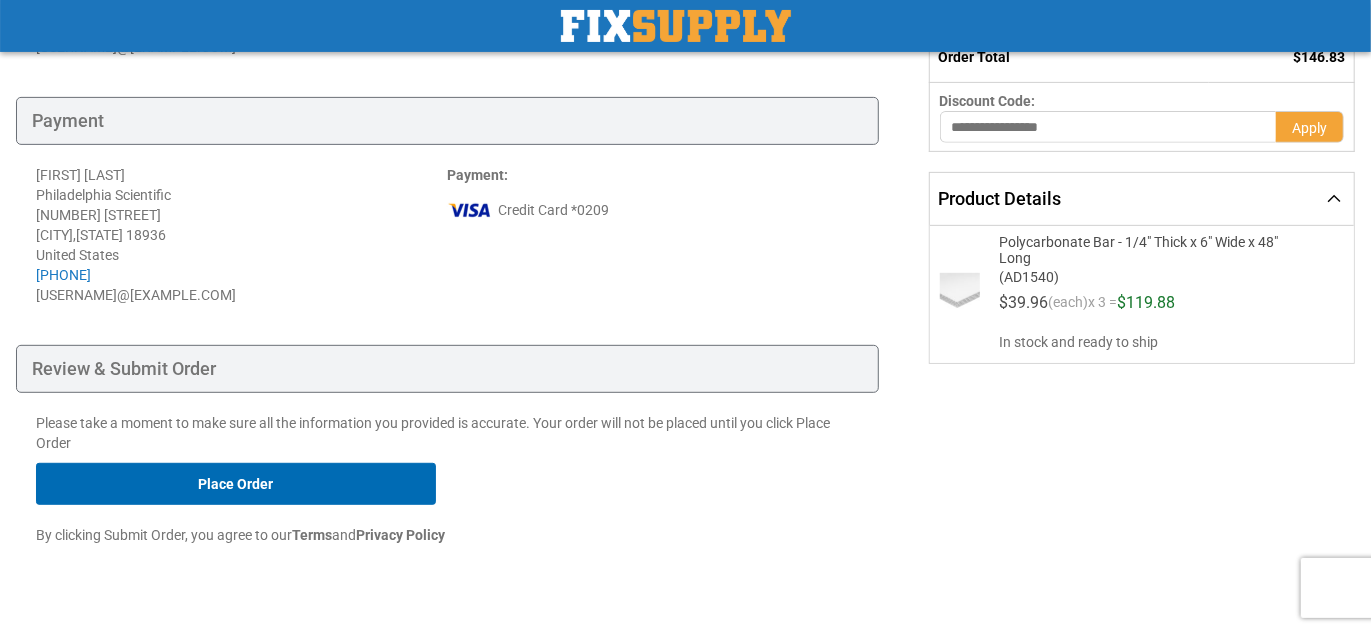 click on "Place Order" at bounding box center (236, 484) 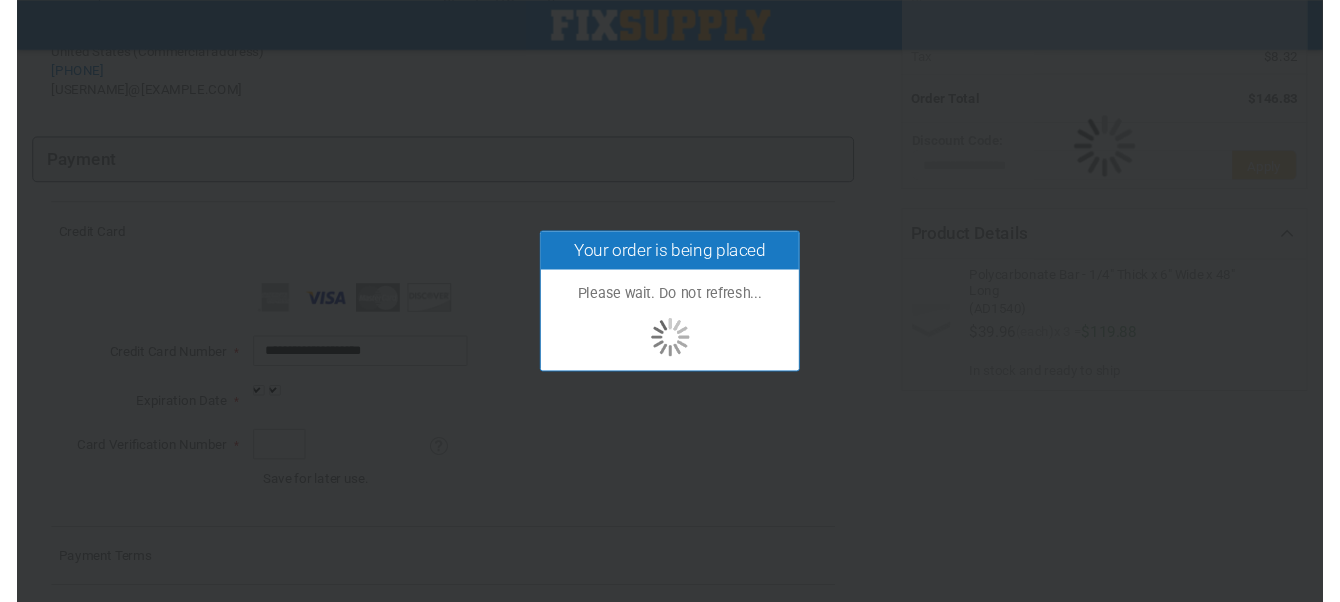scroll, scrollTop: 0, scrollLeft: 0, axis: both 